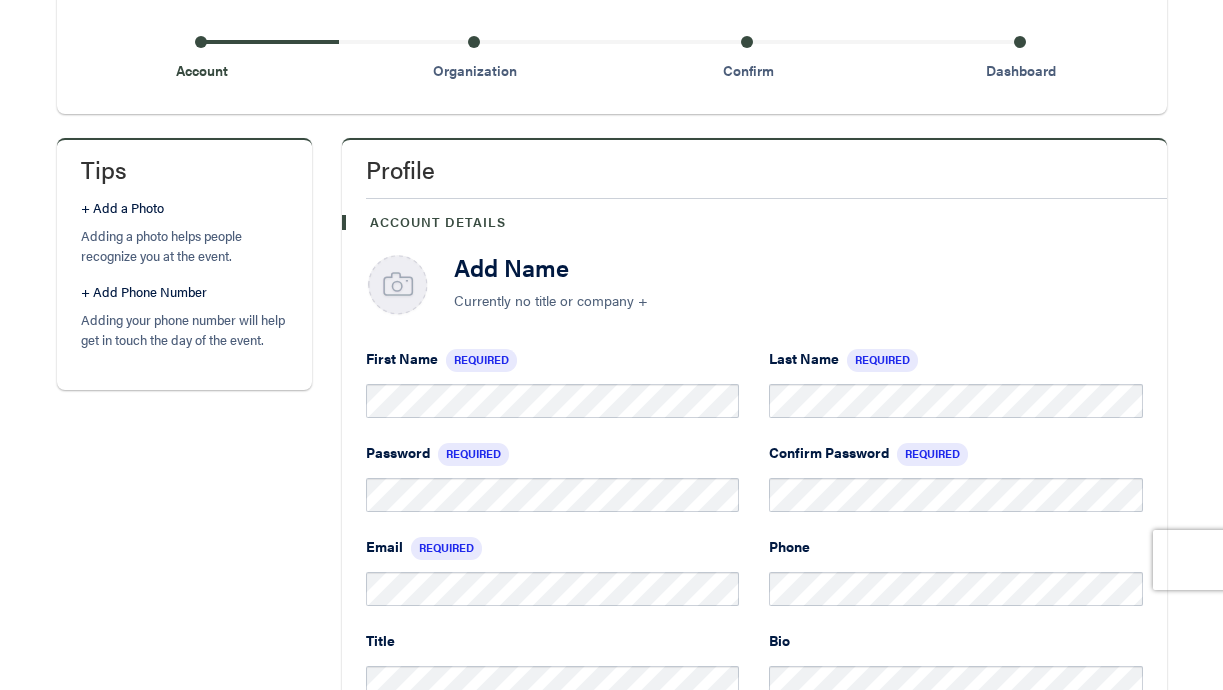 scroll, scrollTop: 298, scrollLeft: 0, axis: vertical 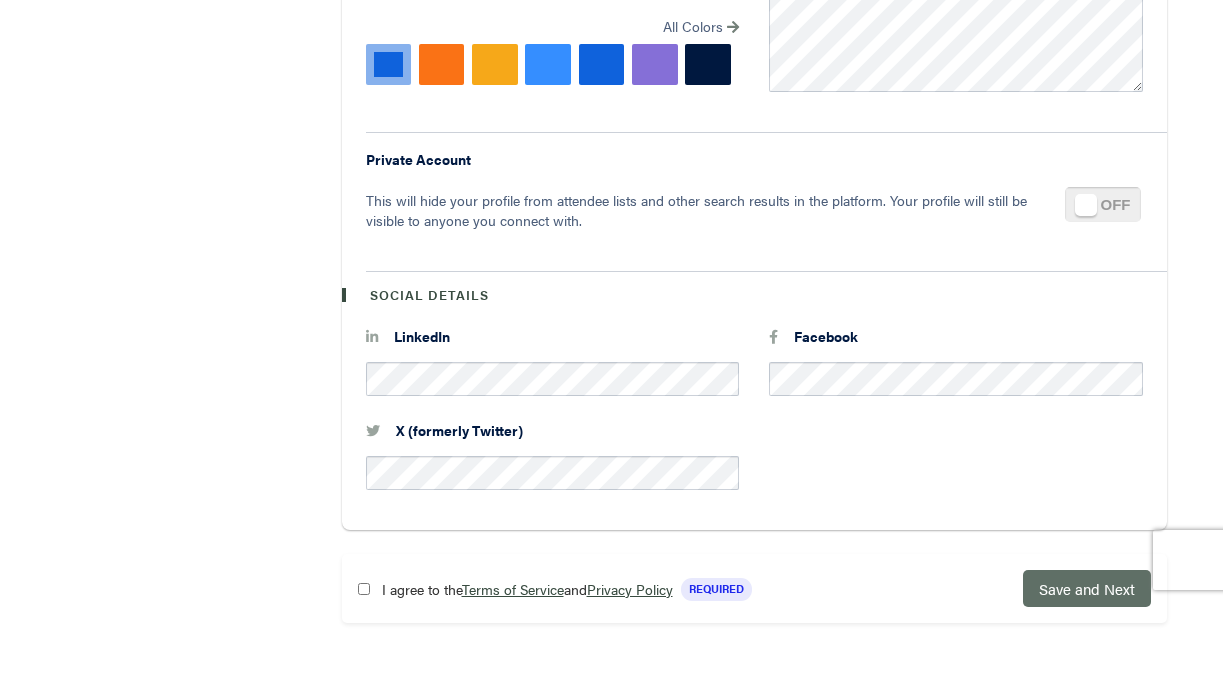 click on "Save and Next" at bounding box center (1087, 588) 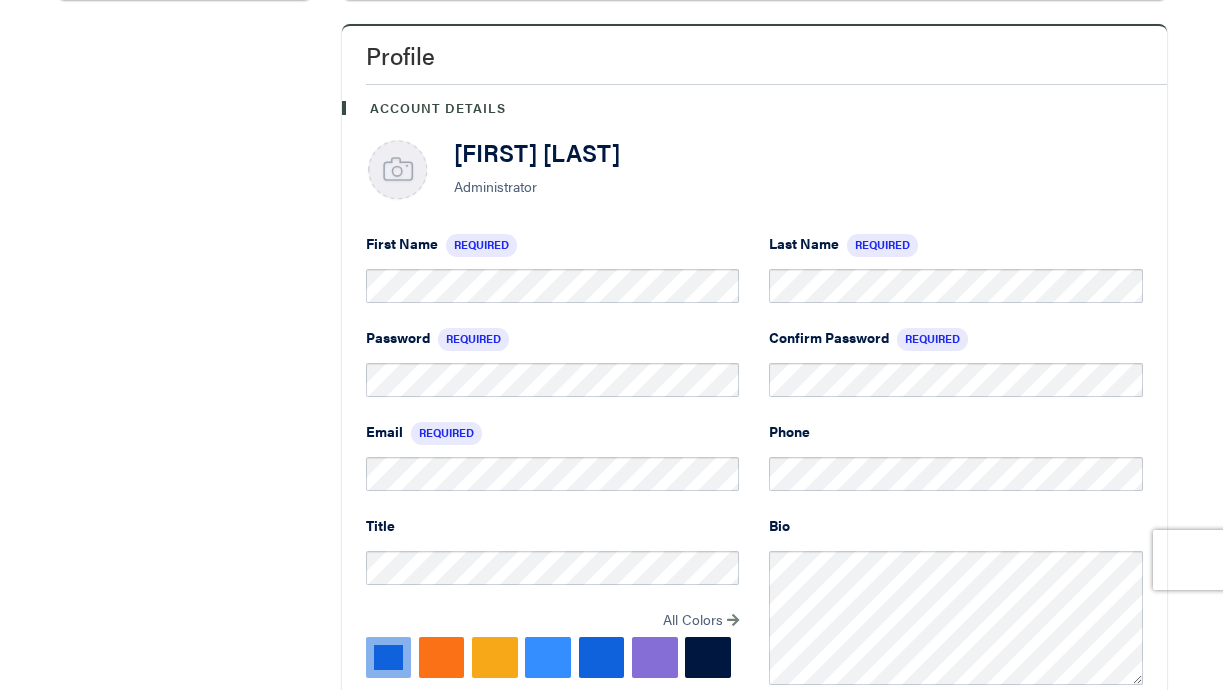 scroll, scrollTop: 673, scrollLeft: 0, axis: vertical 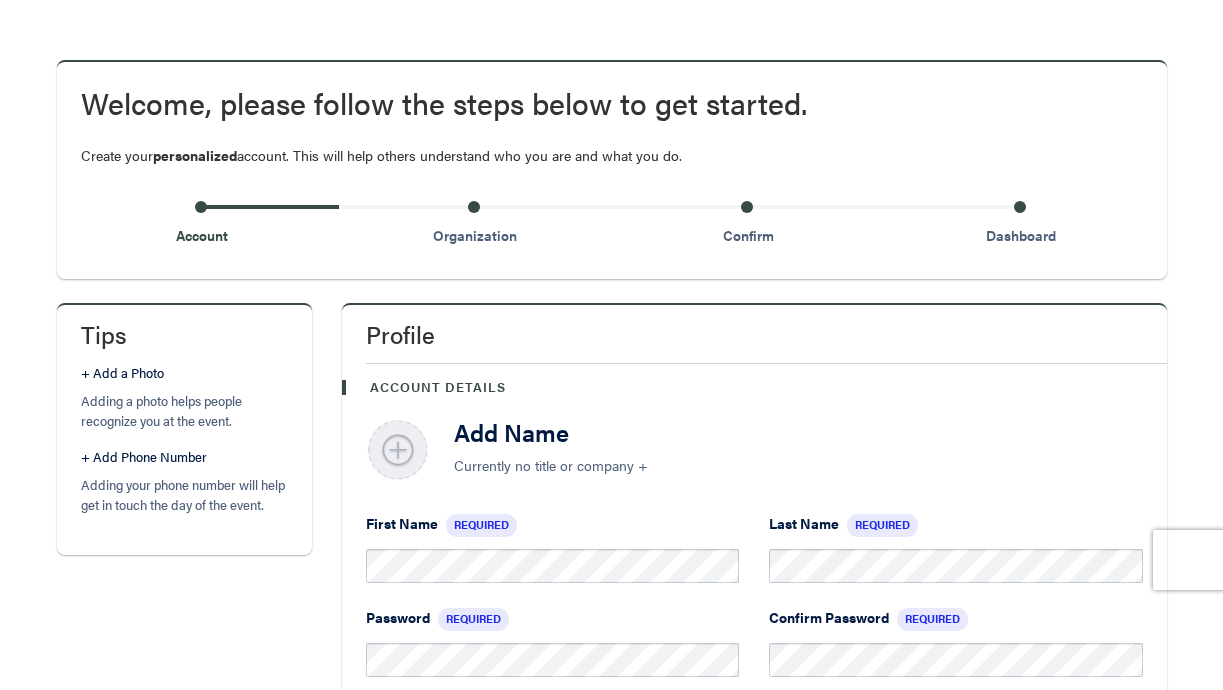 click at bounding box center [398, 451] 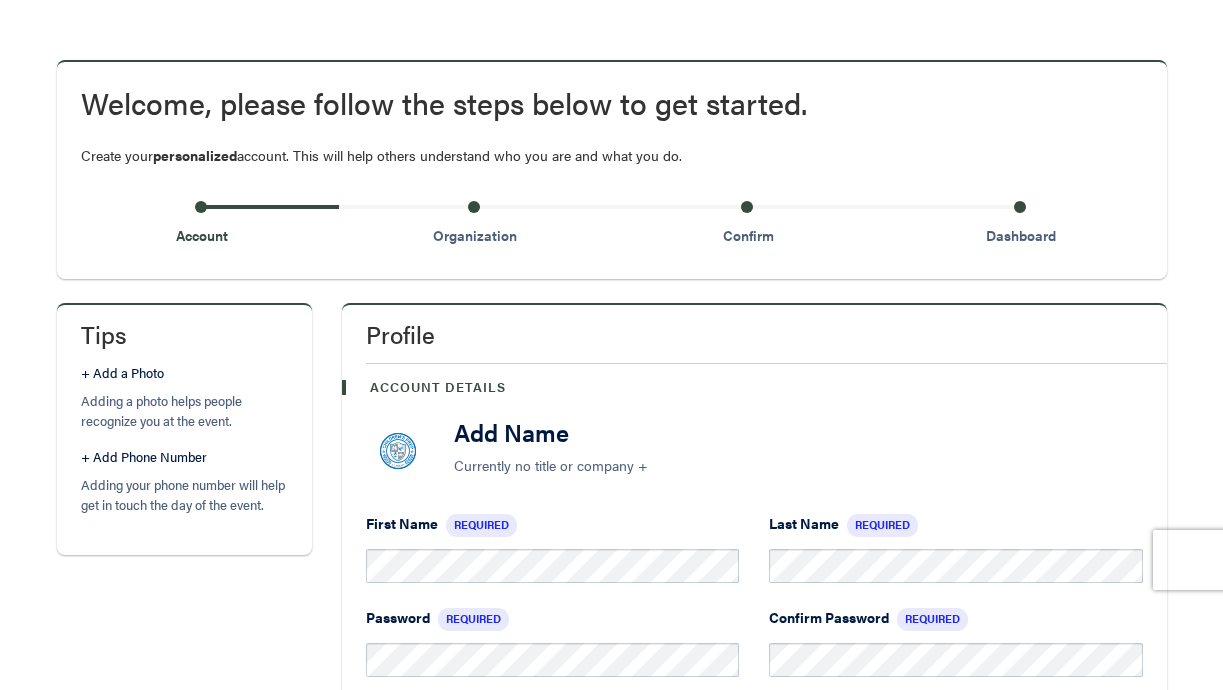 click on "Add Name" at bounding box center [798, 432] 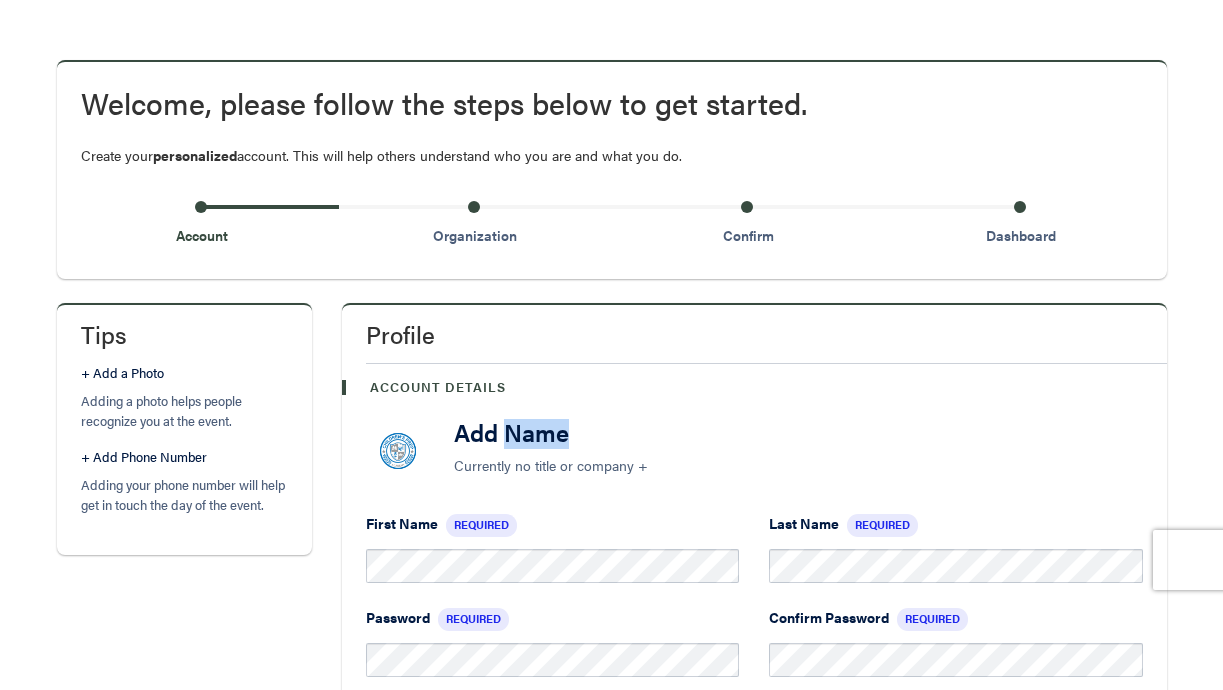 click on "Add Name" at bounding box center [798, 432] 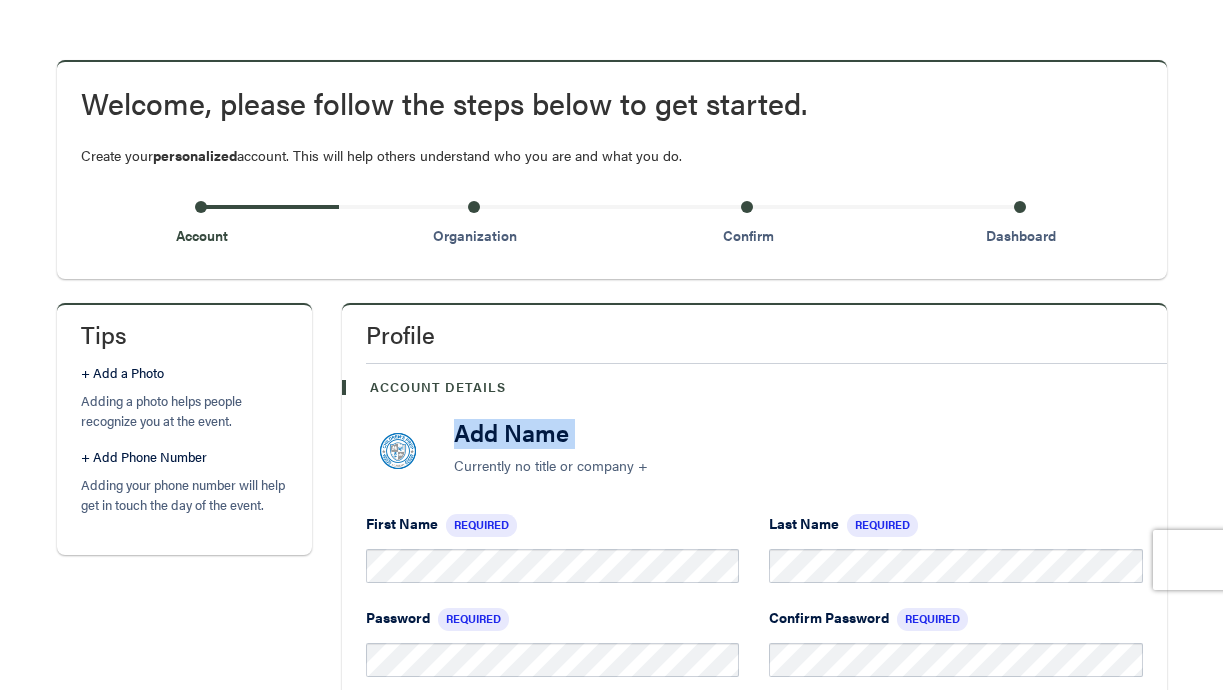 click on "Add Name" at bounding box center [798, 432] 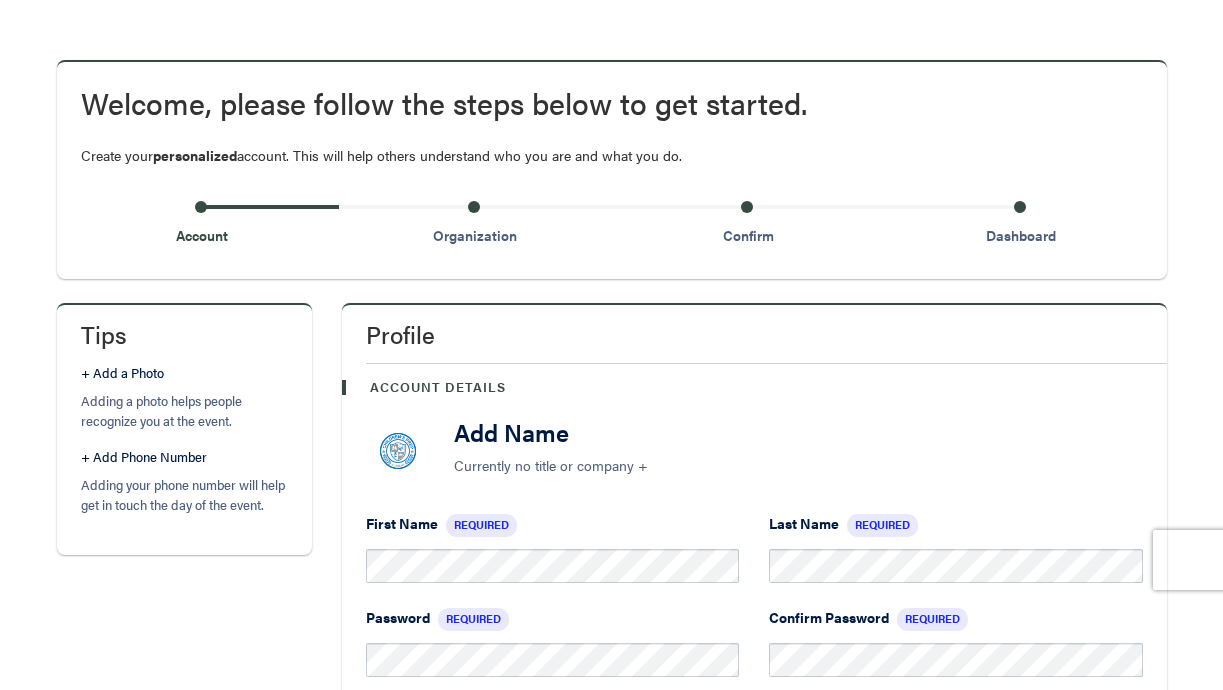 click on "Add Name
Currently no title or company +" at bounding box center (798, 451) 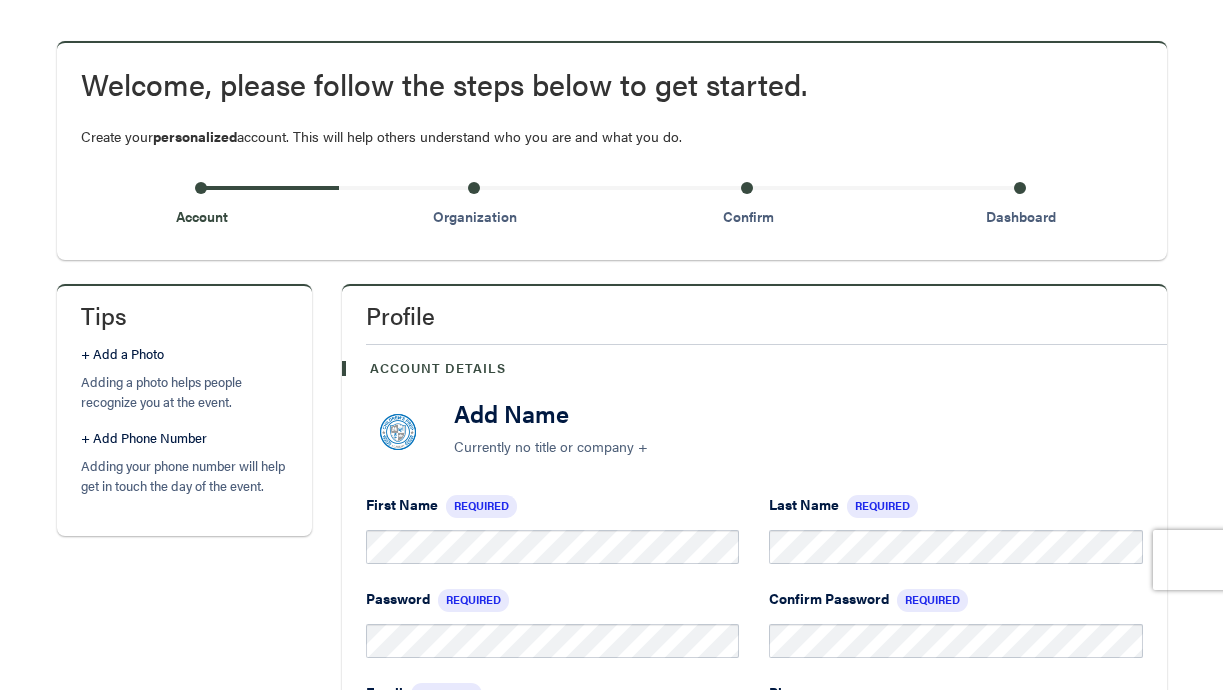 scroll, scrollTop: 139, scrollLeft: 0, axis: vertical 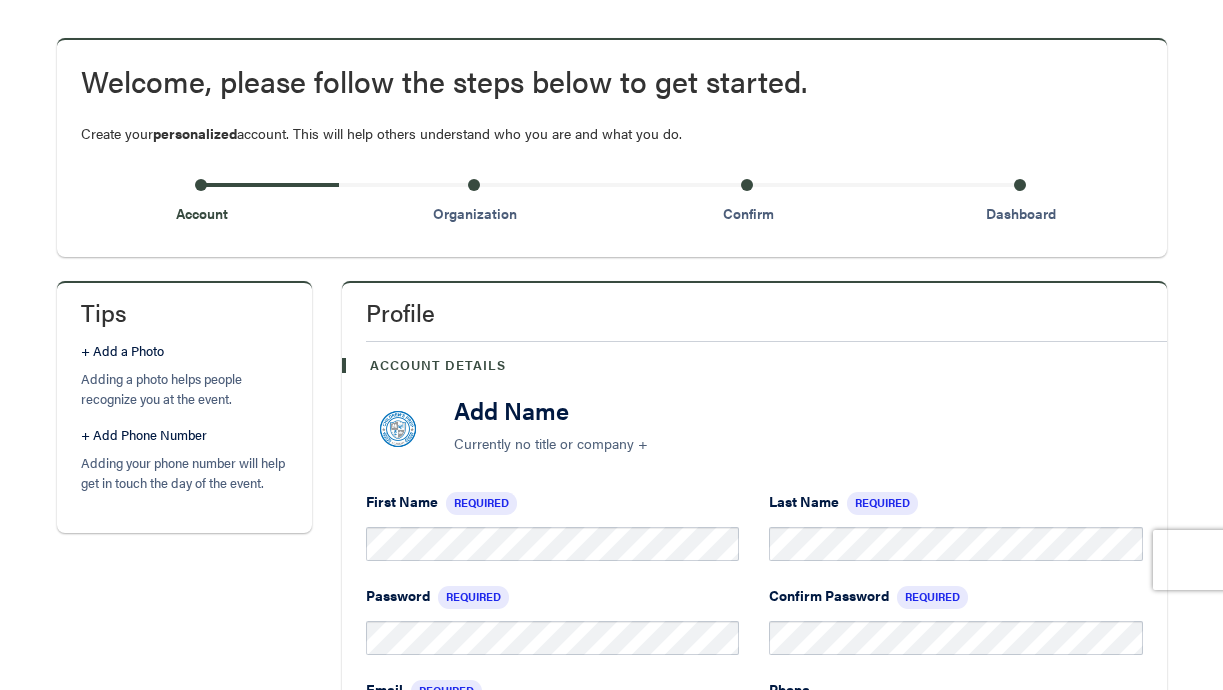 click on "Currently no title or company +" at bounding box center (798, 443) 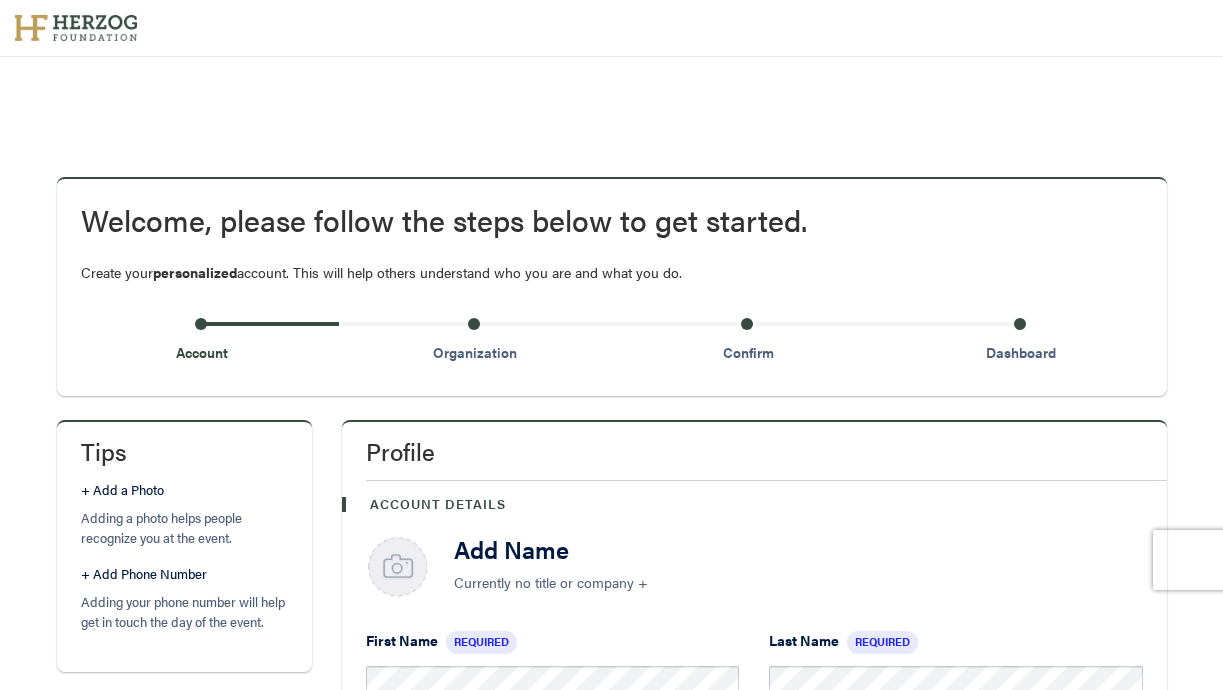 scroll, scrollTop: 139, scrollLeft: 0, axis: vertical 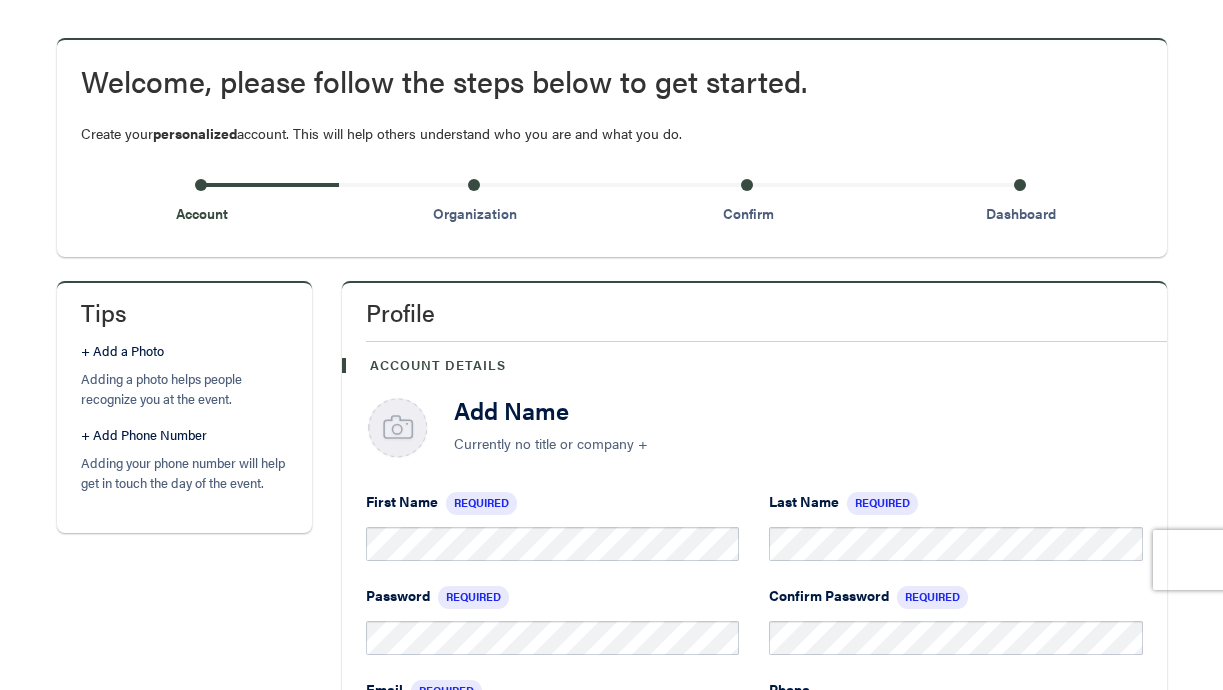 click on "Currently no title or company +" at bounding box center [798, 443] 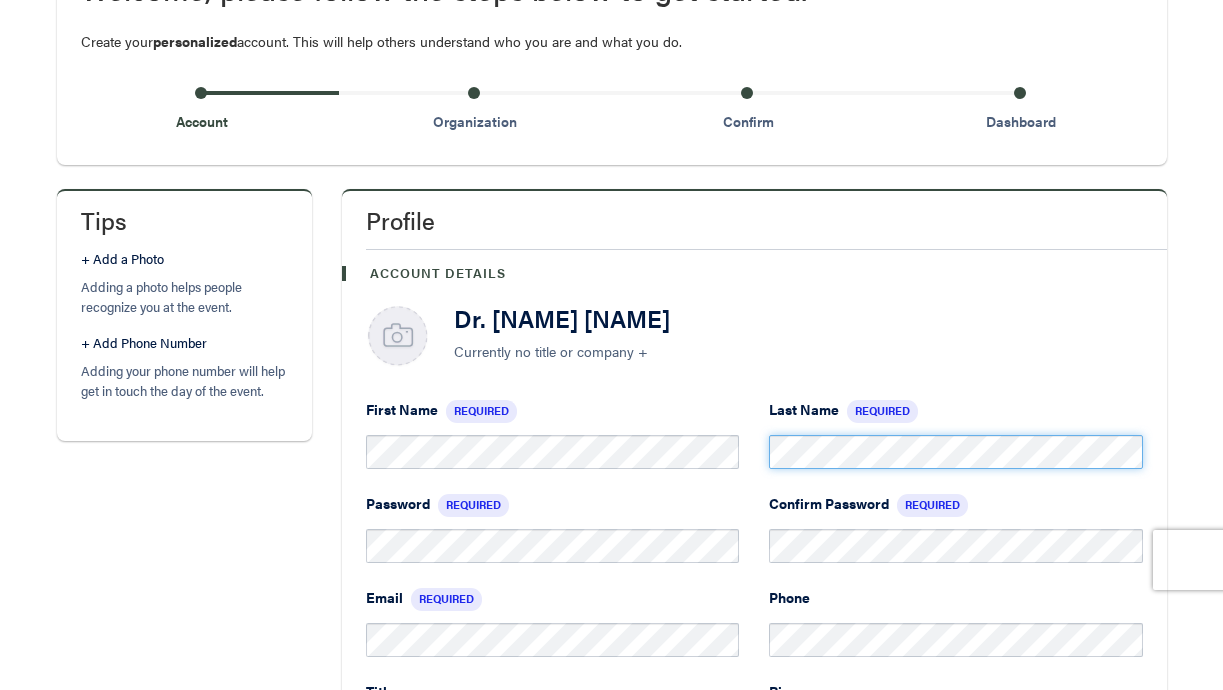 scroll, scrollTop: 239, scrollLeft: 0, axis: vertical 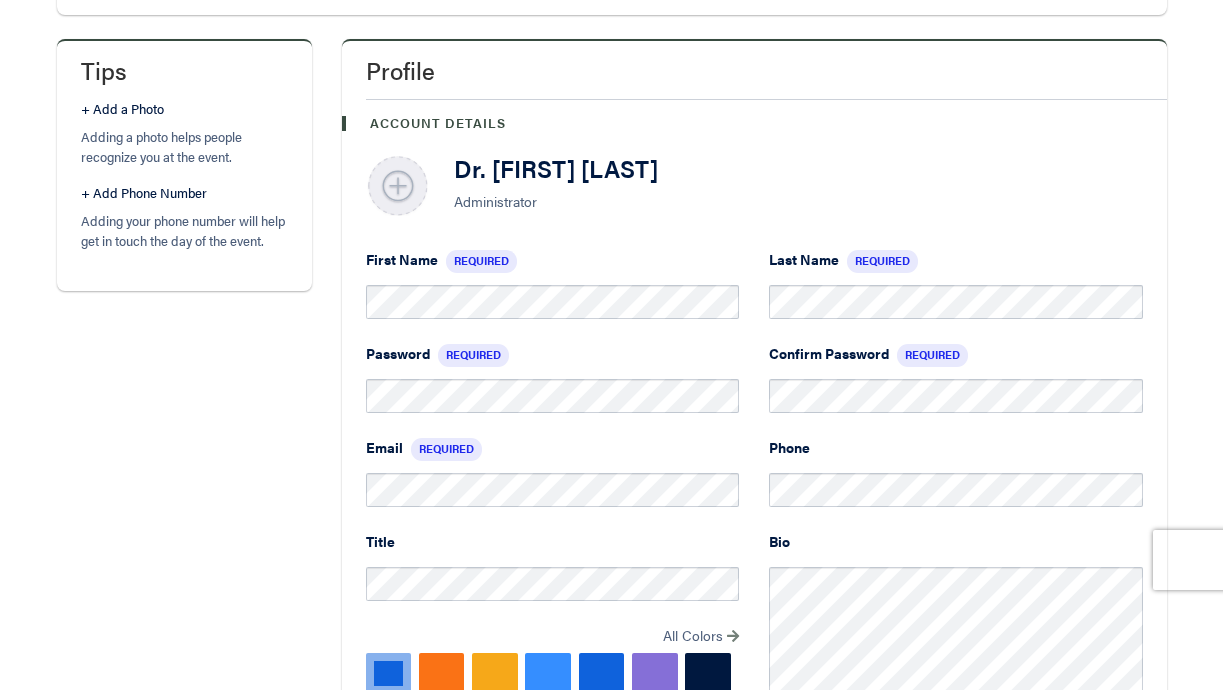 click at bounding box center (398, 187) 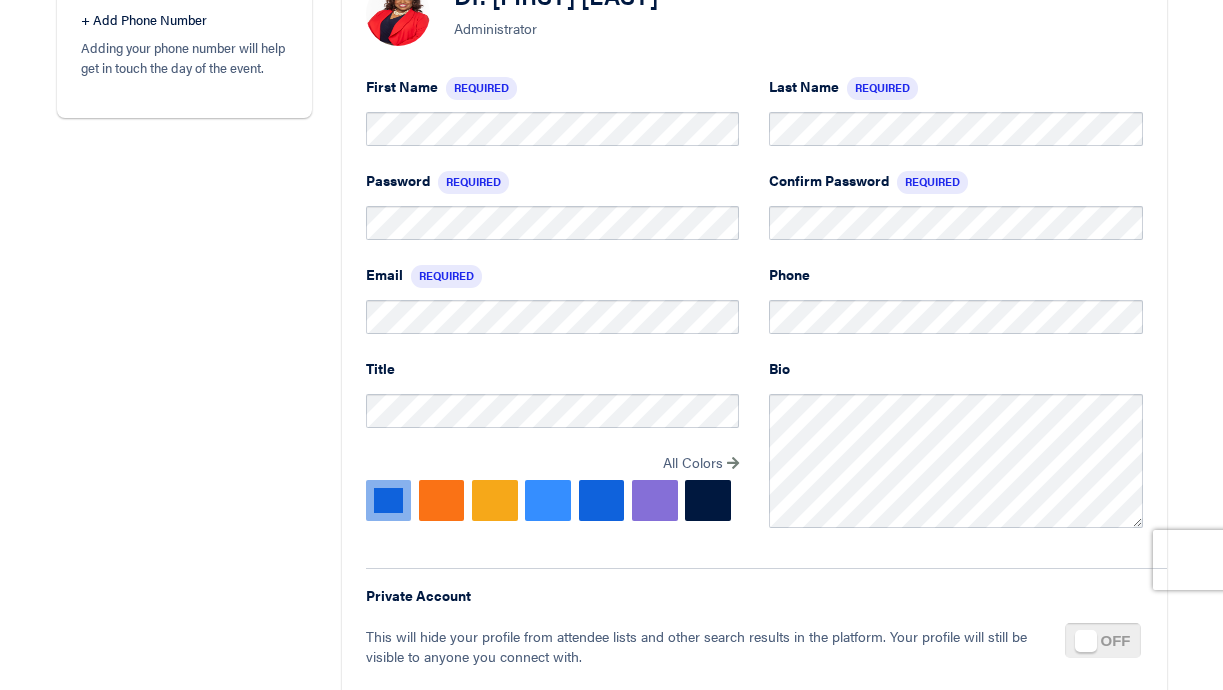 scroll, scrollTop: 555, scrollLeft: 0, axis: vertical 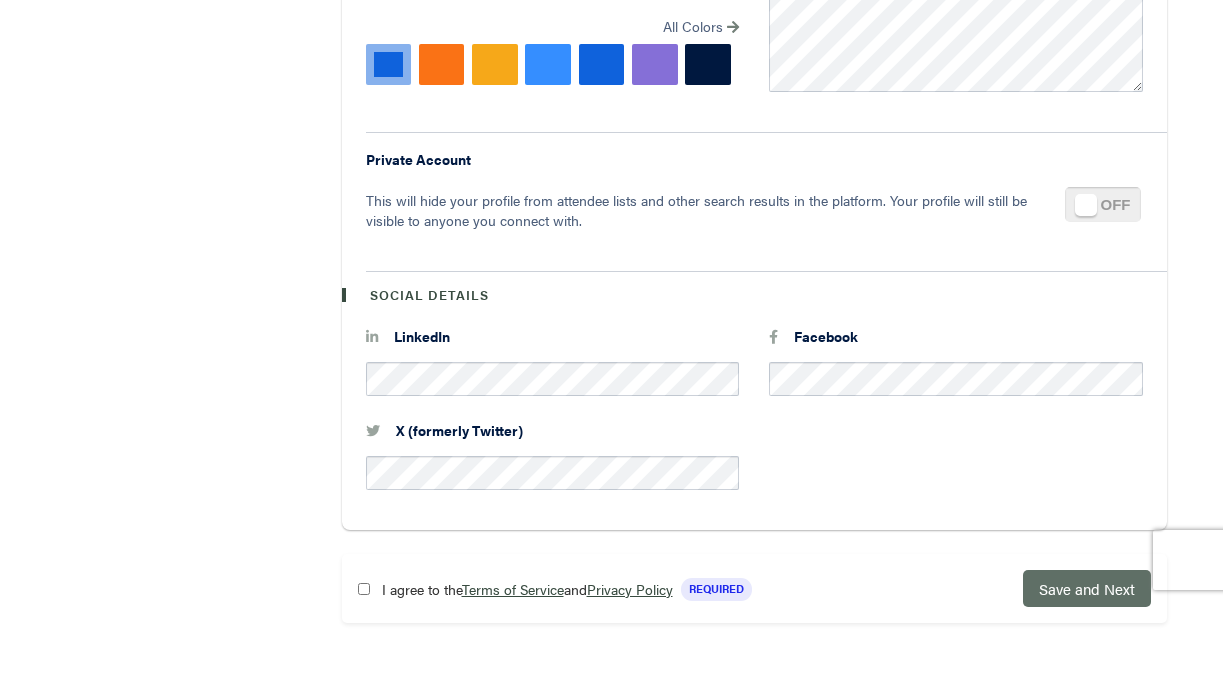 click on "Save and Next" at bounding box center [1087, 588] 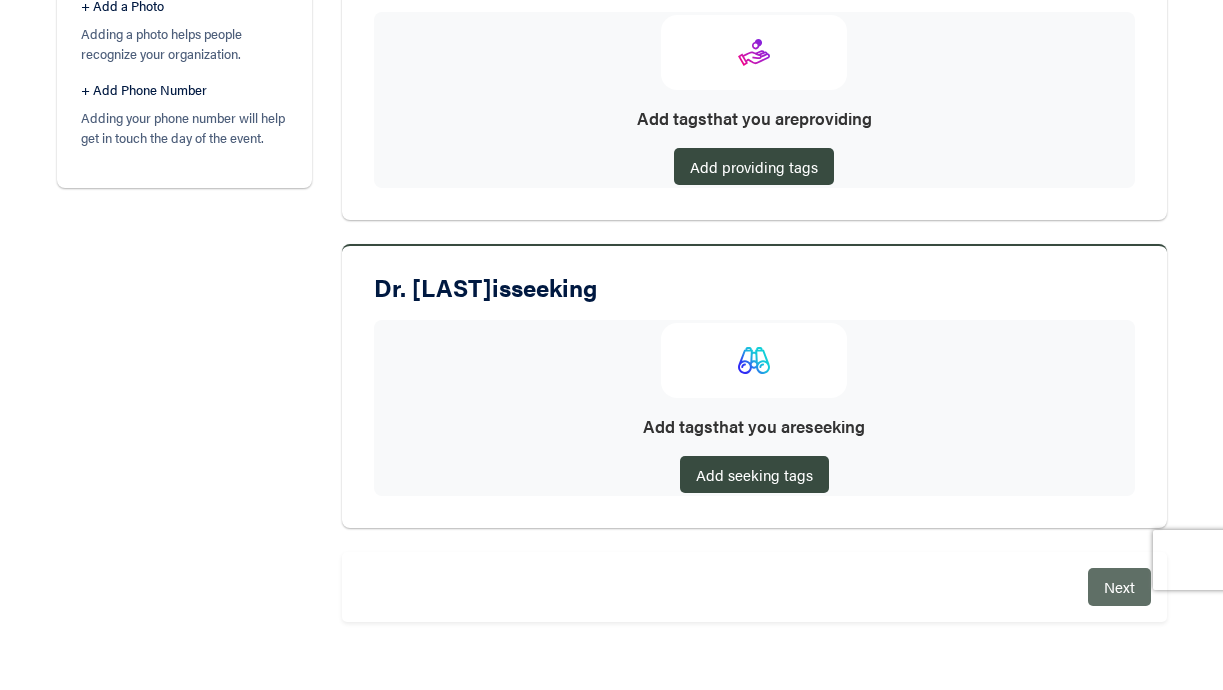 scroll, scrollTop: 483, scrollLeft: 0, axis: vertical 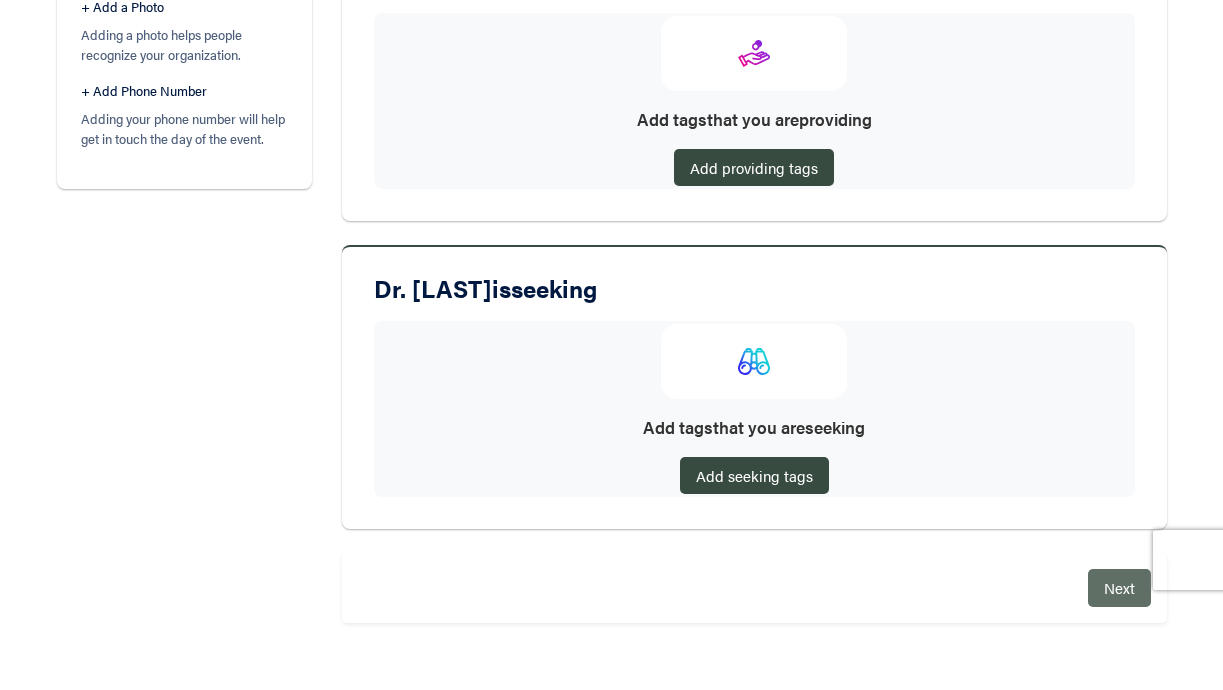 click on "Next" at bounding box center [1119, 587] 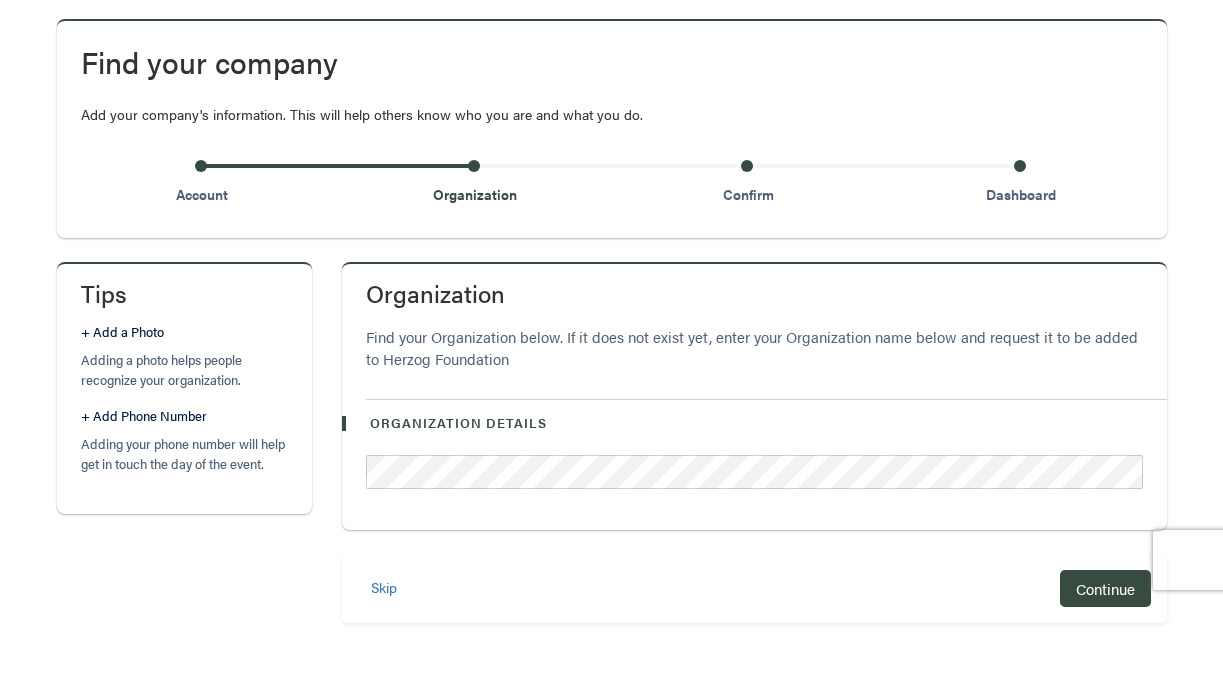 scroll, scrollTop: 157, scrollLeft: 0, axis: vertical 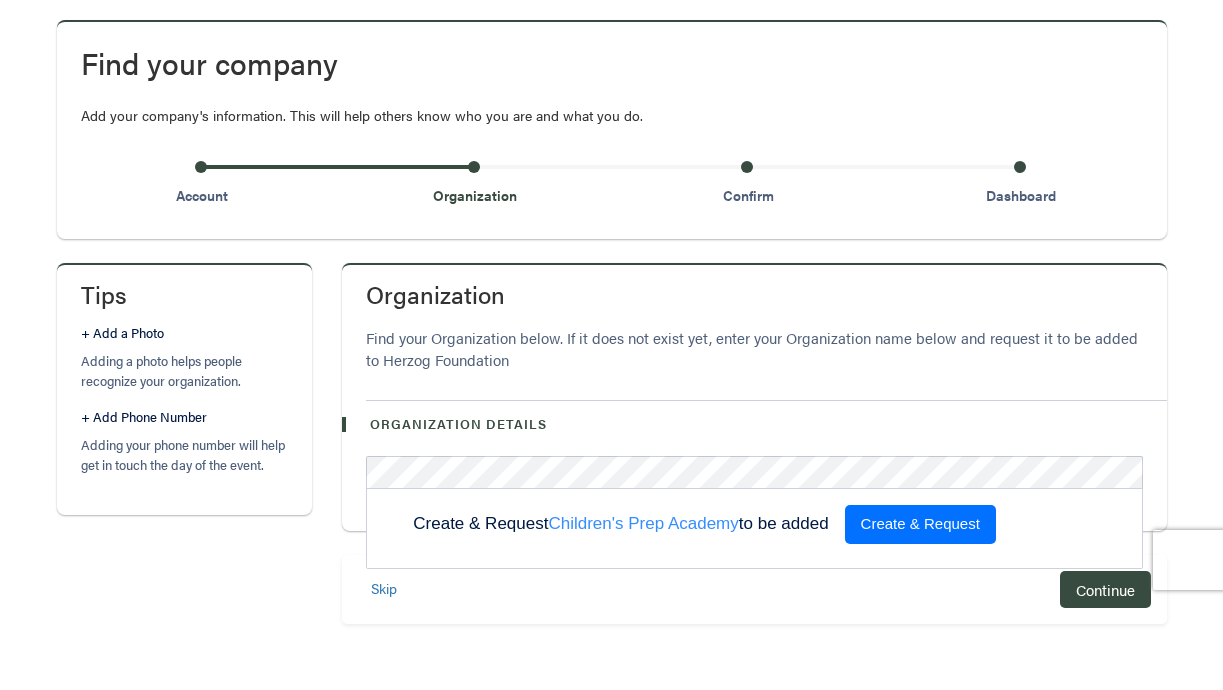 click on "Create & Request" at bounding box center [920, 524] 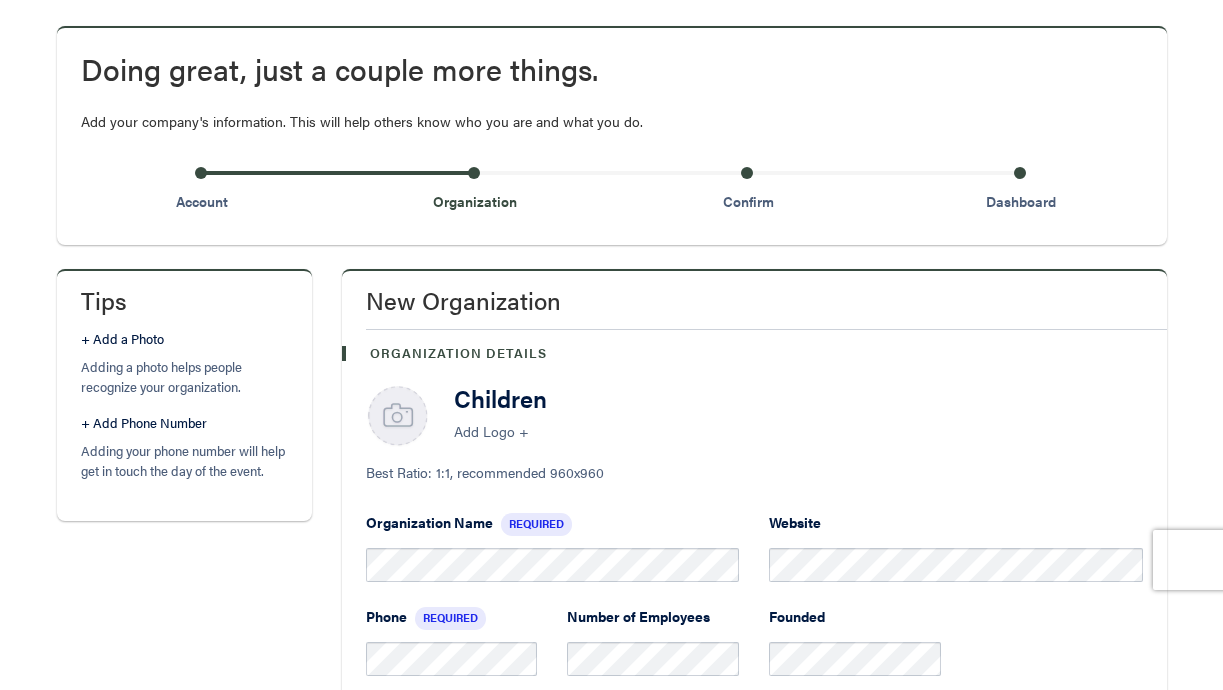 scroll, scrollTop: 152, scrollLeft: 0, axis: vertical 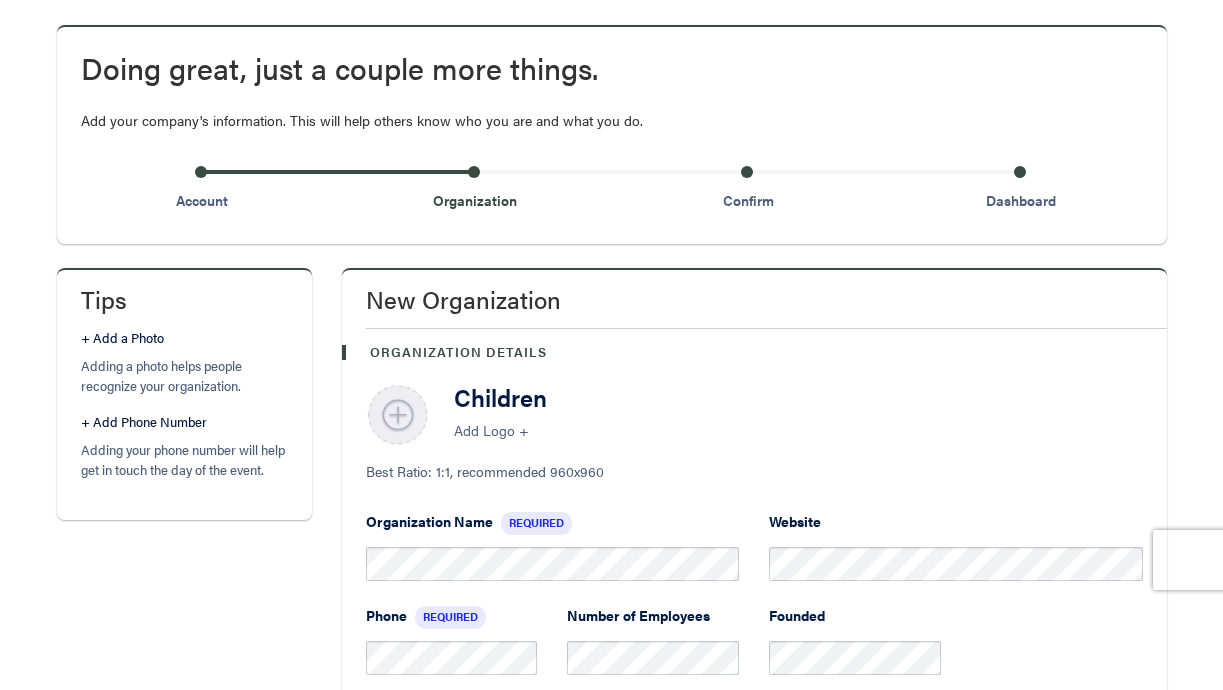 click at bounding box center (398, 416) 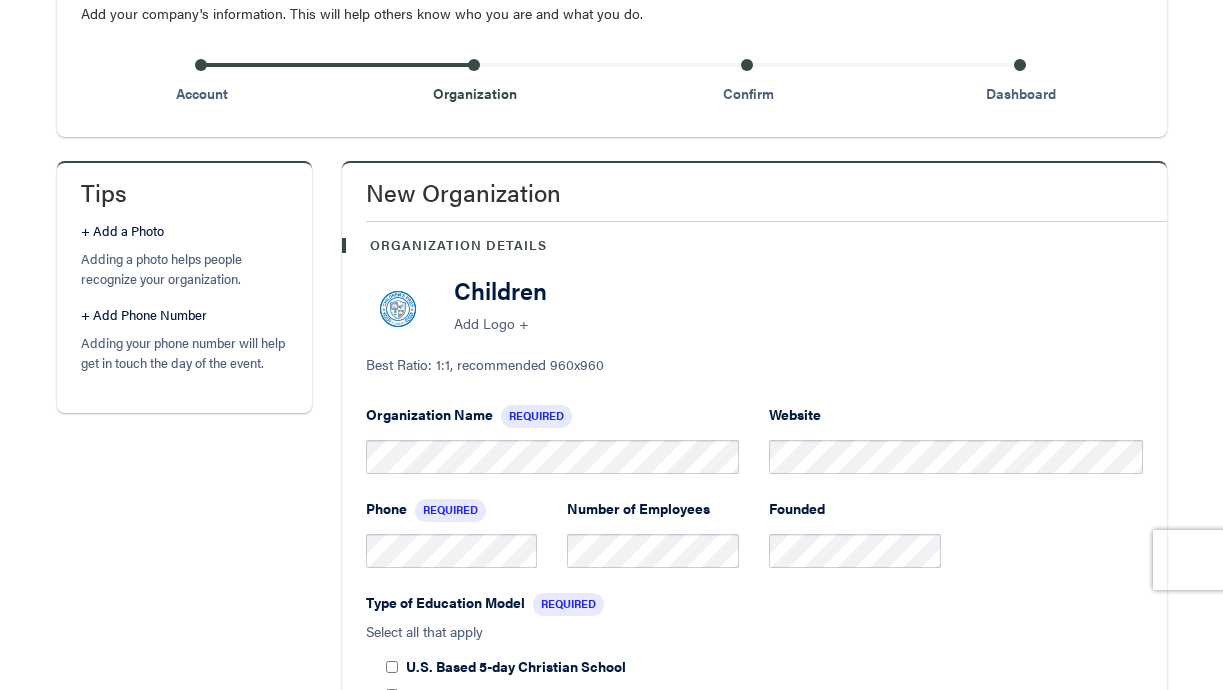 scroll, scrollTop: 268, scrollLeft: 0, axis: vertical 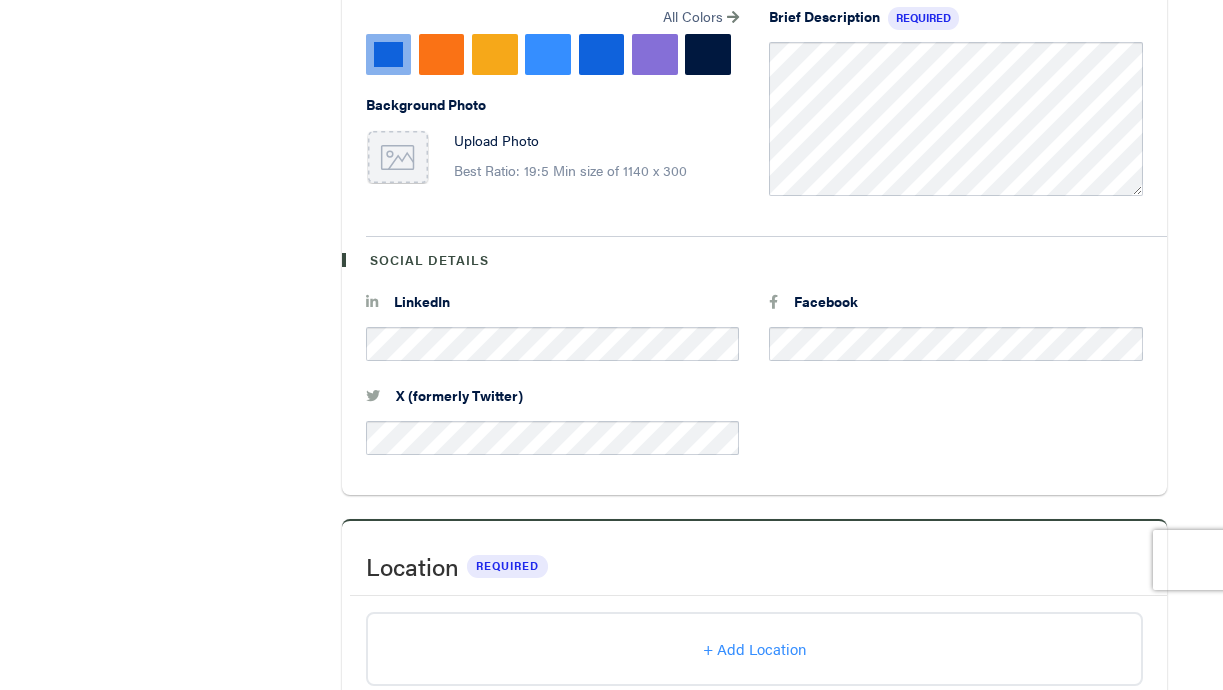 click at bounding box center [398, 162] 